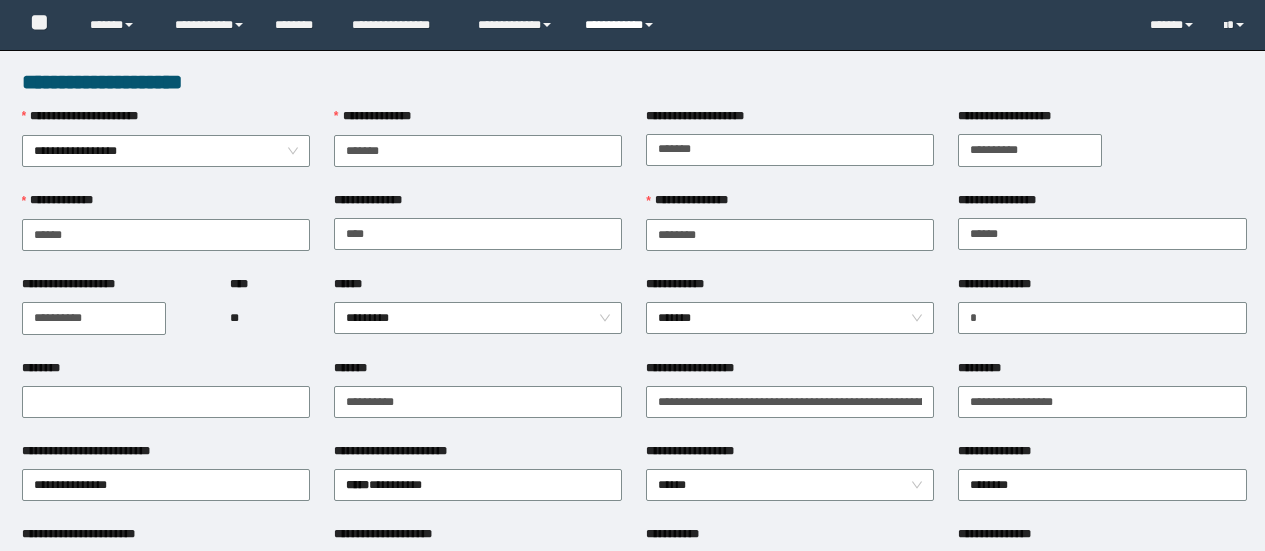 scroll, scrollTop: 0, scrollLeft: 0, axis: both 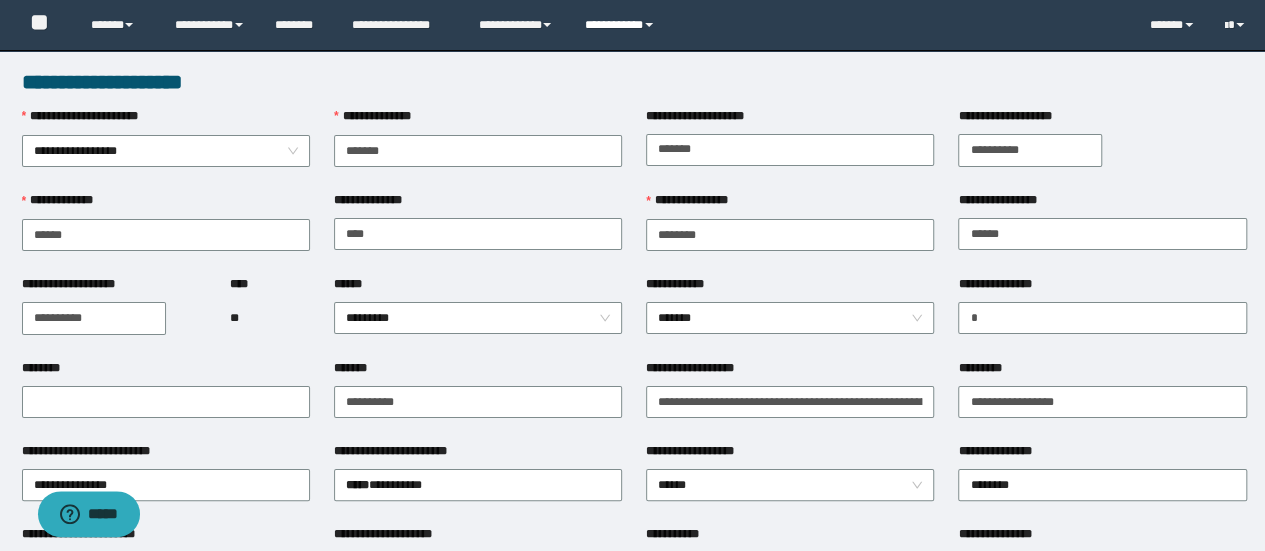 click on "**********" at bounding box center (622, 25) 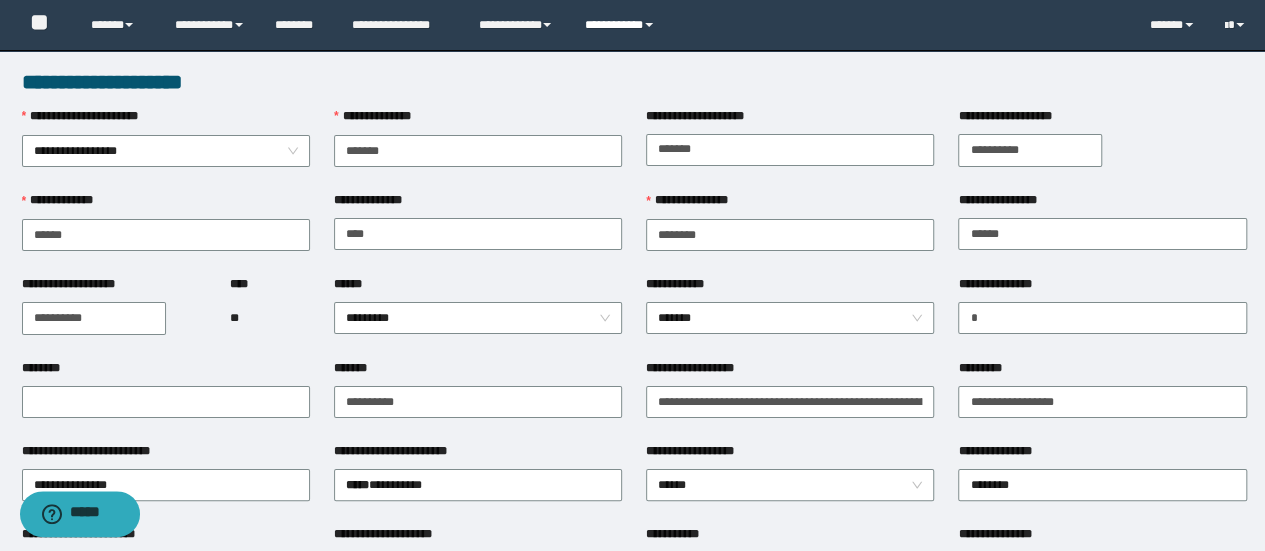 scroll, scrollTop: 0, scrollLeft: 0, axis: both 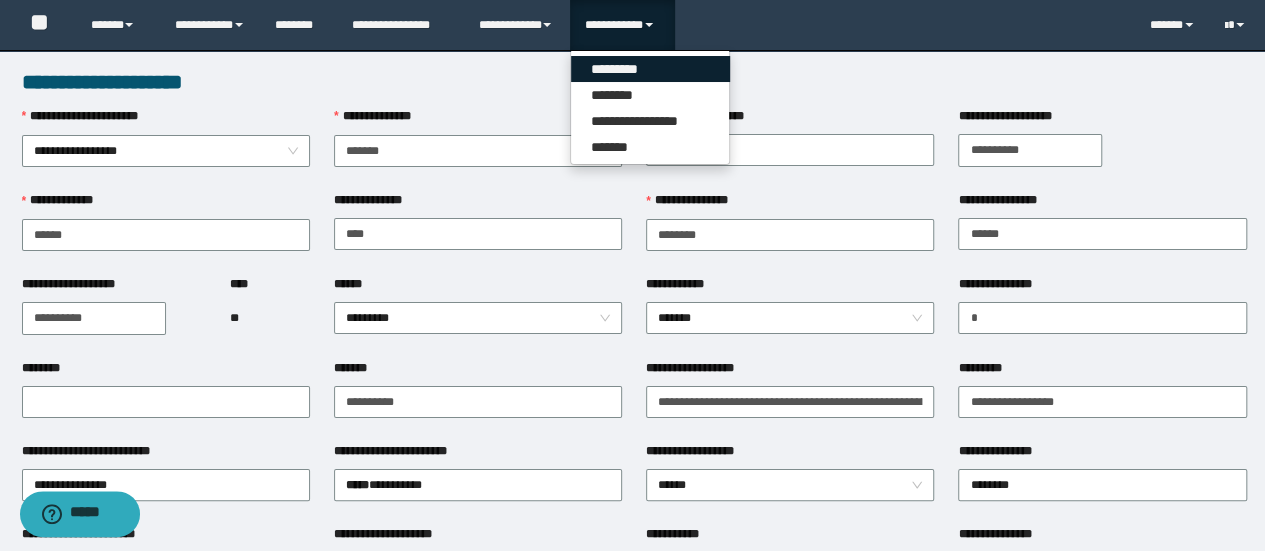 click on "*********" at bounding box center [650, 69] 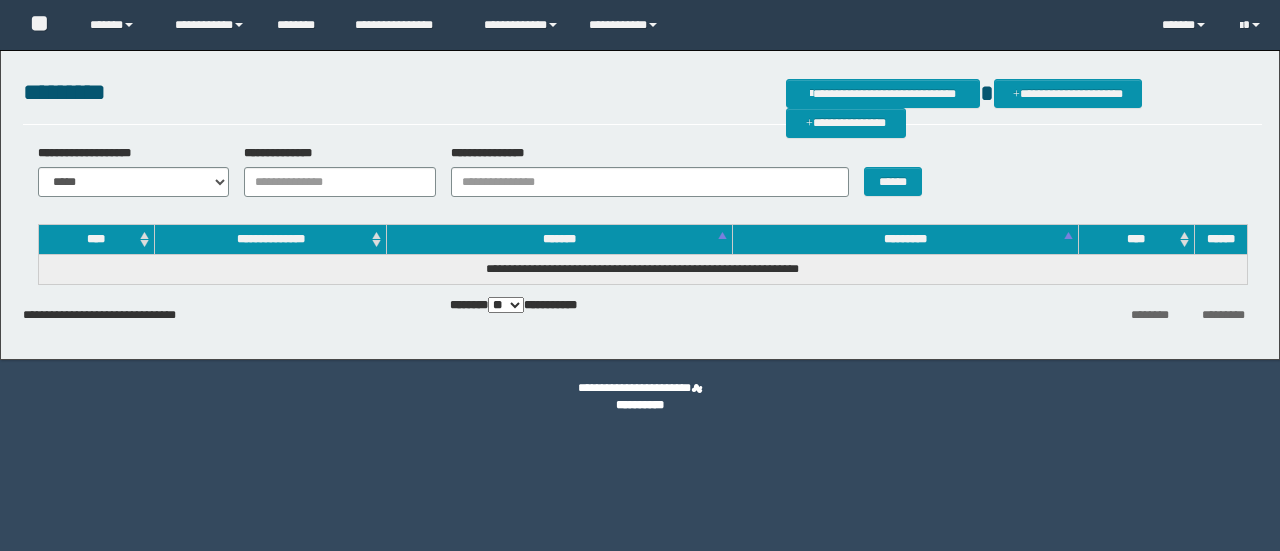 scroll, scrollTop: 0, scrollLeft: 0, axis: both 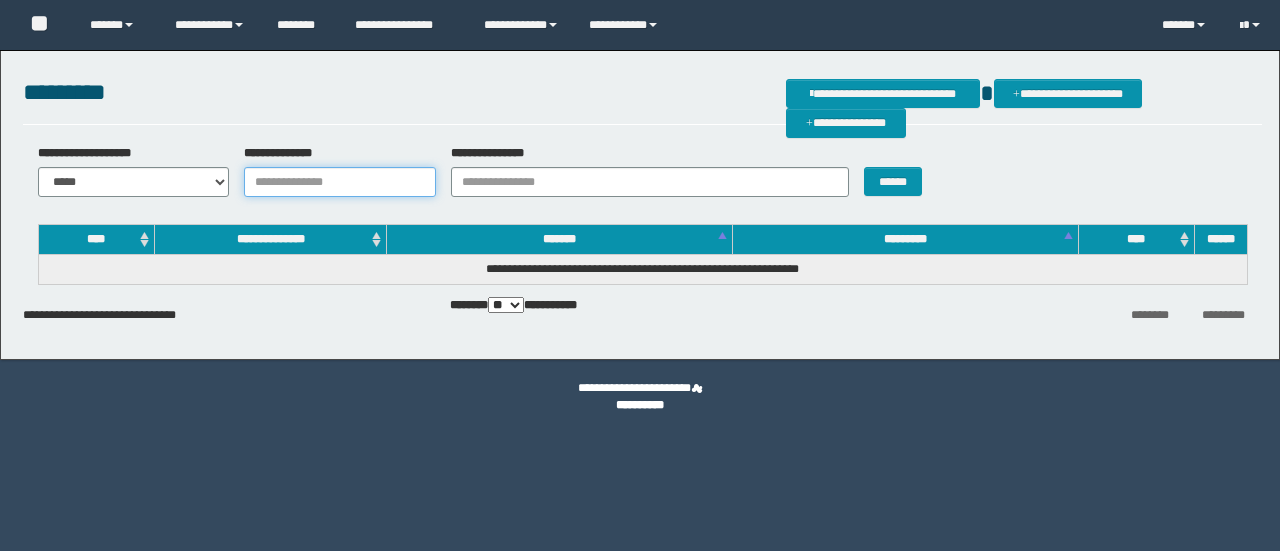 click on "**********" at bounding box center [340, 182] 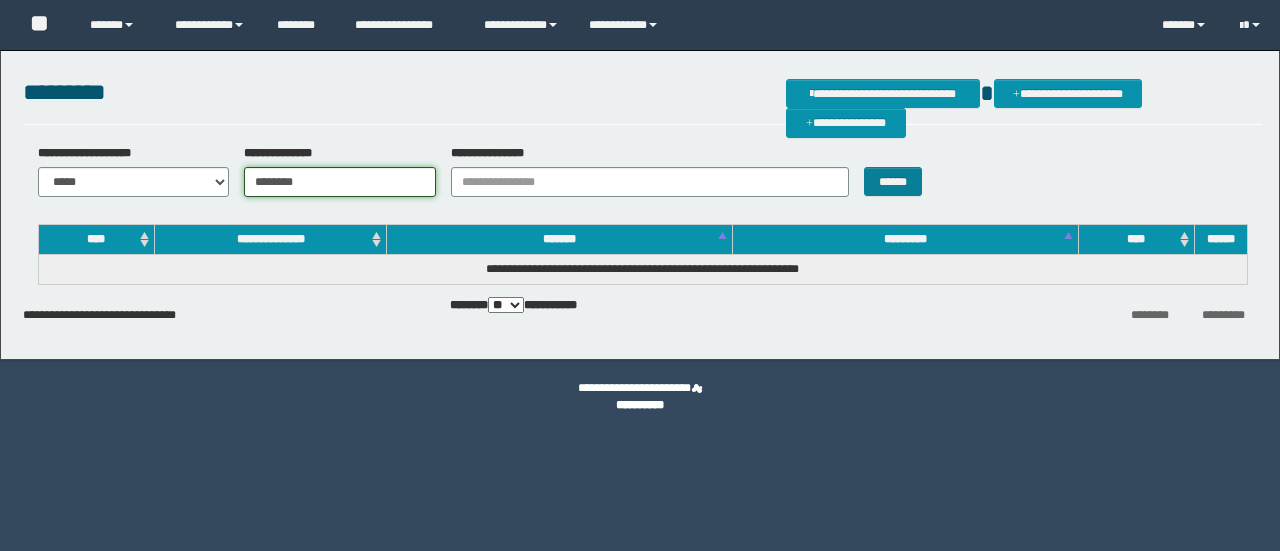 type on "********" 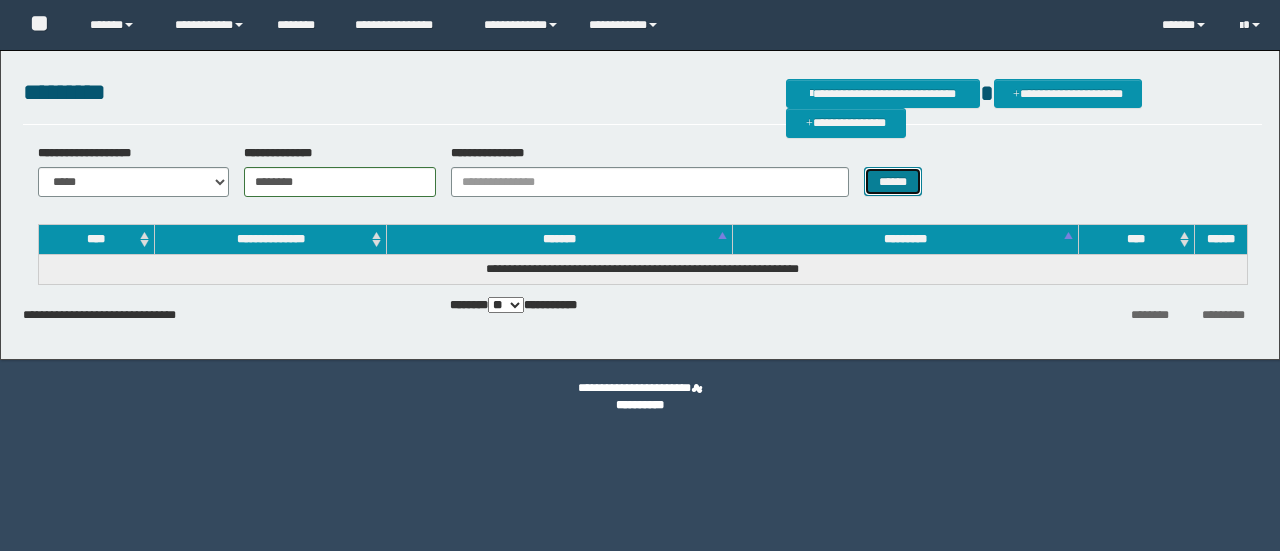 click on "******" at bounding box center [893, 181] 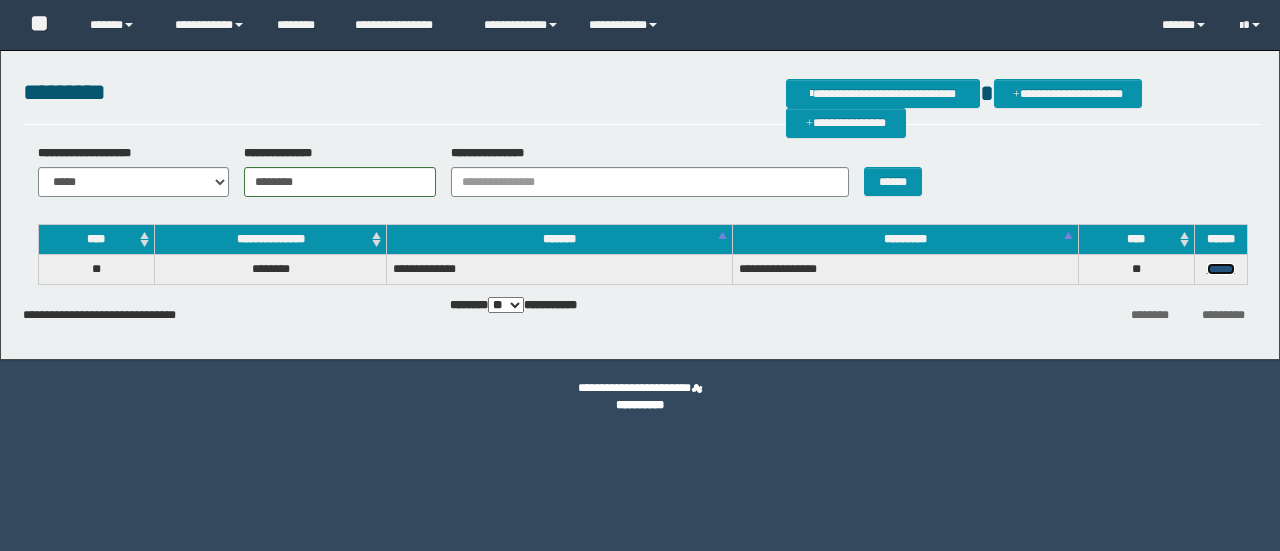 click on "******" at bounding box center (1221, 269) 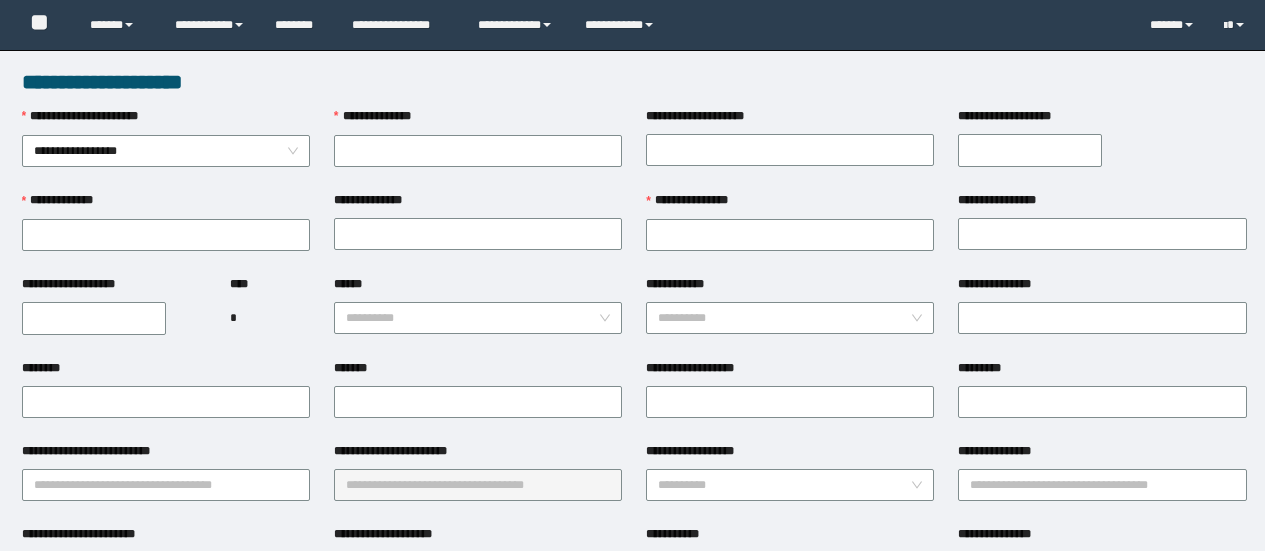 scroll, scrollTop: 0, scrollLeft: 0, axis: both 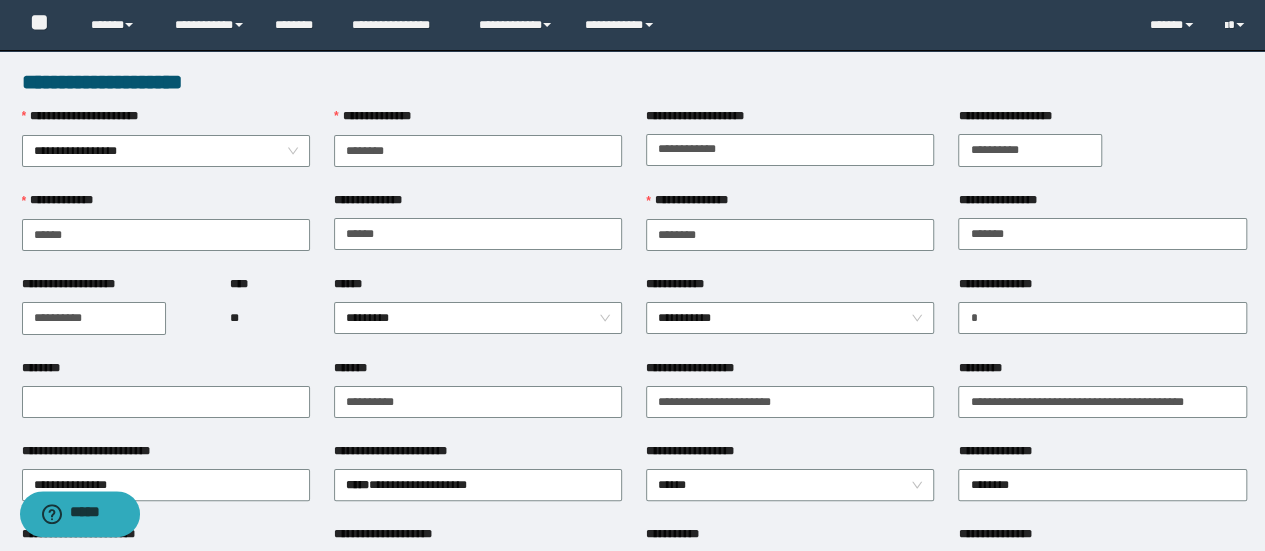 type on "********" 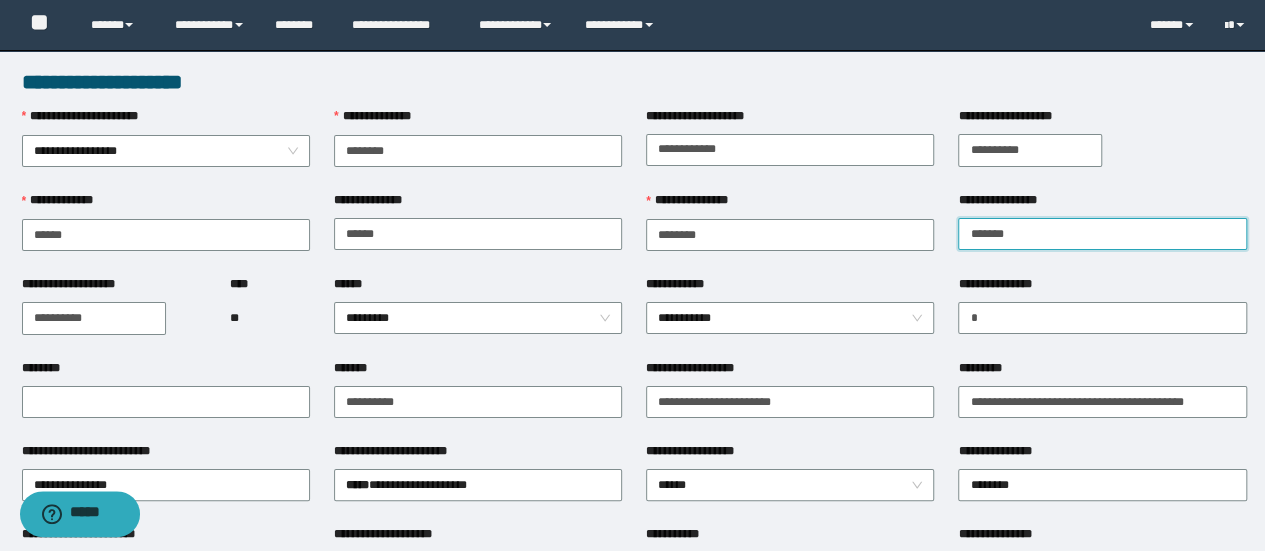click on "**********" at bounding box center (1102, 234) 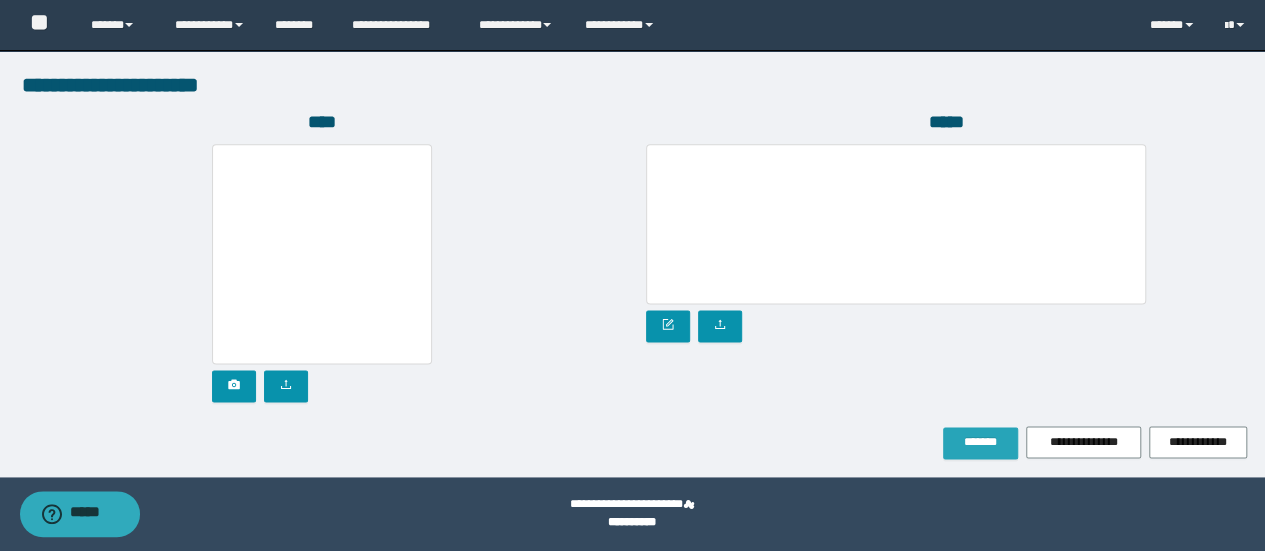 type on "*******" 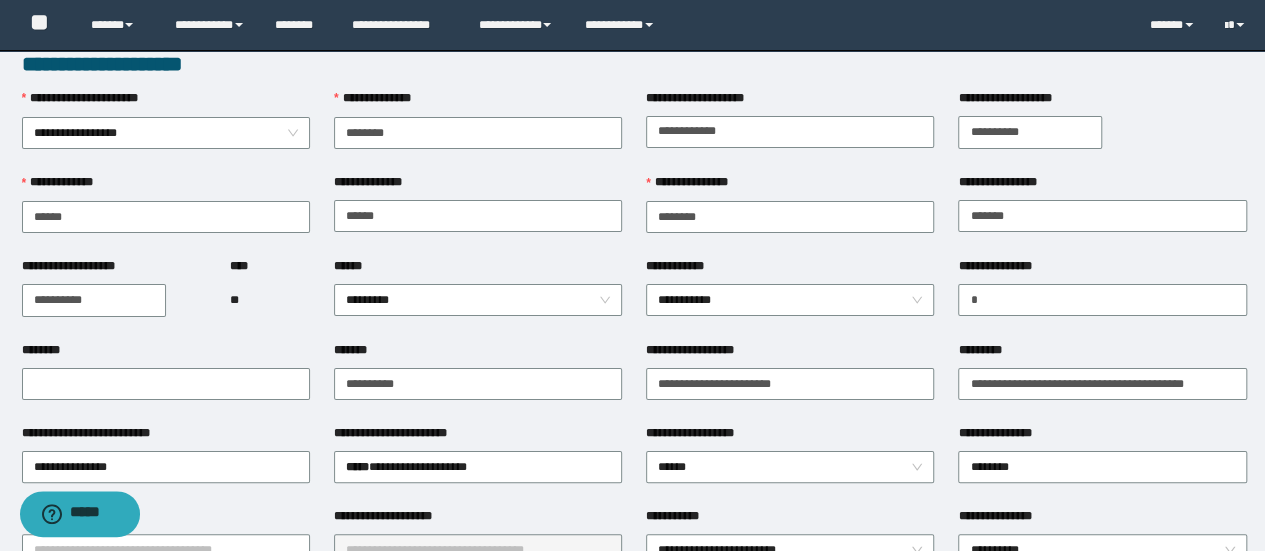 scroll, scrollTop: 0, scrollLeft: 0, axis: both 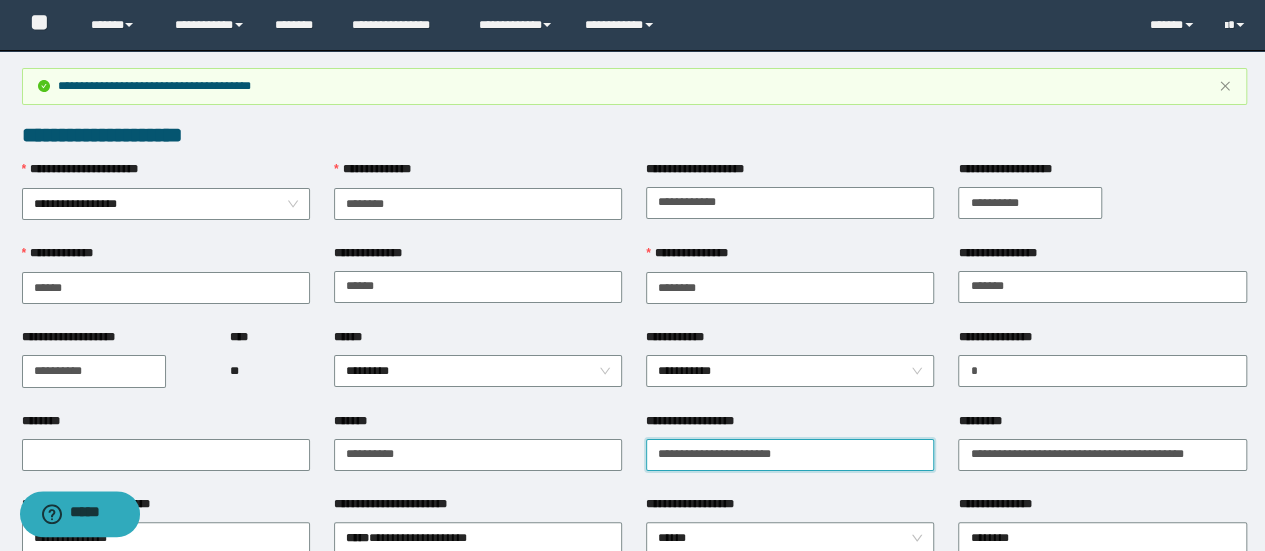 drag, startPoint x: 845, startPoint y: 439, endPoint x: 654, endPoint y: 465, distance: 192.7615 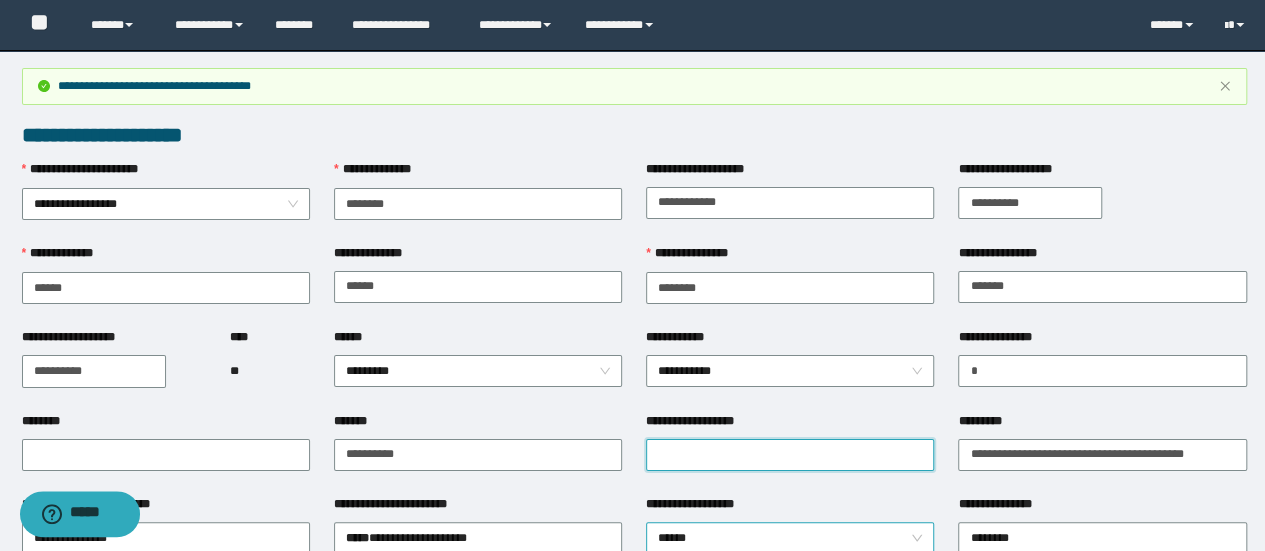 type on "**********" 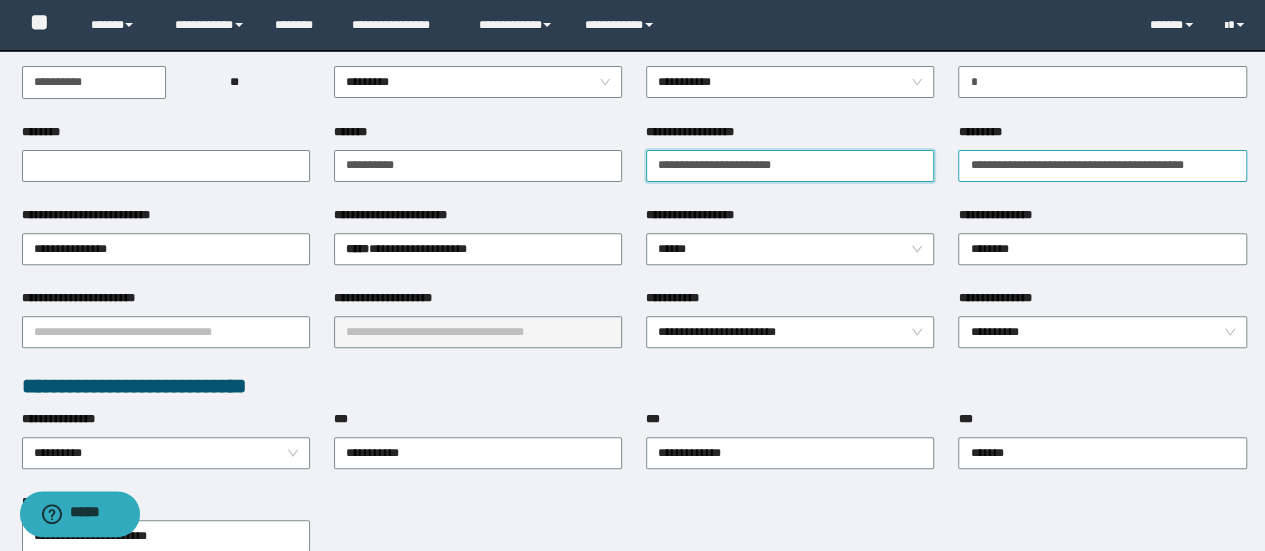 scroll, scrollTop: 300, scrollLeft: 0, axis: vertical 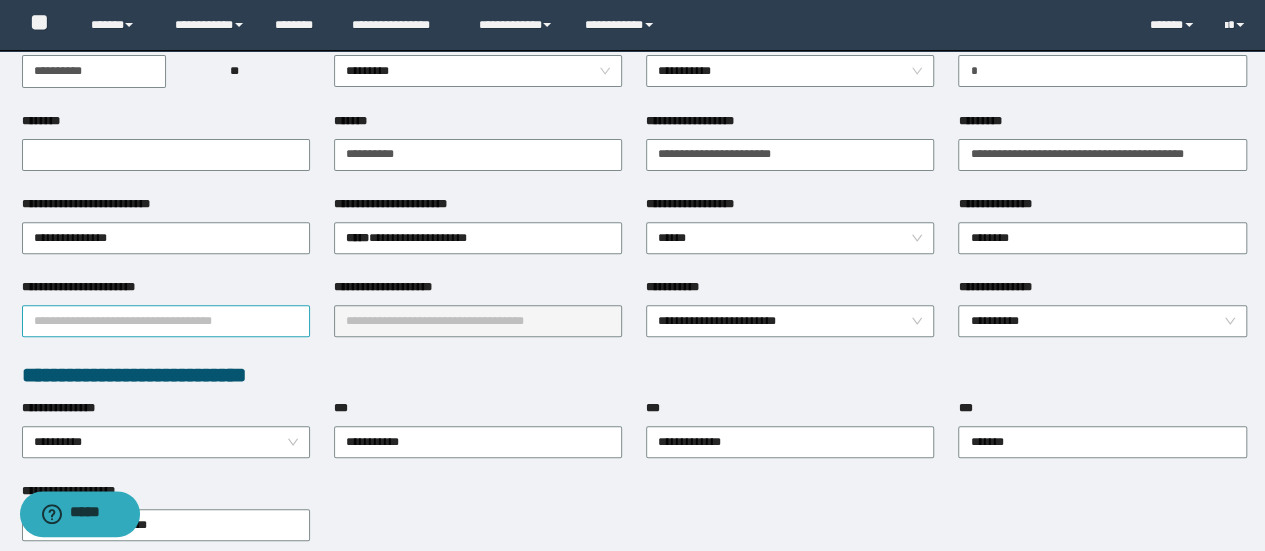 click on "**********" at bounding box center [166, 321] 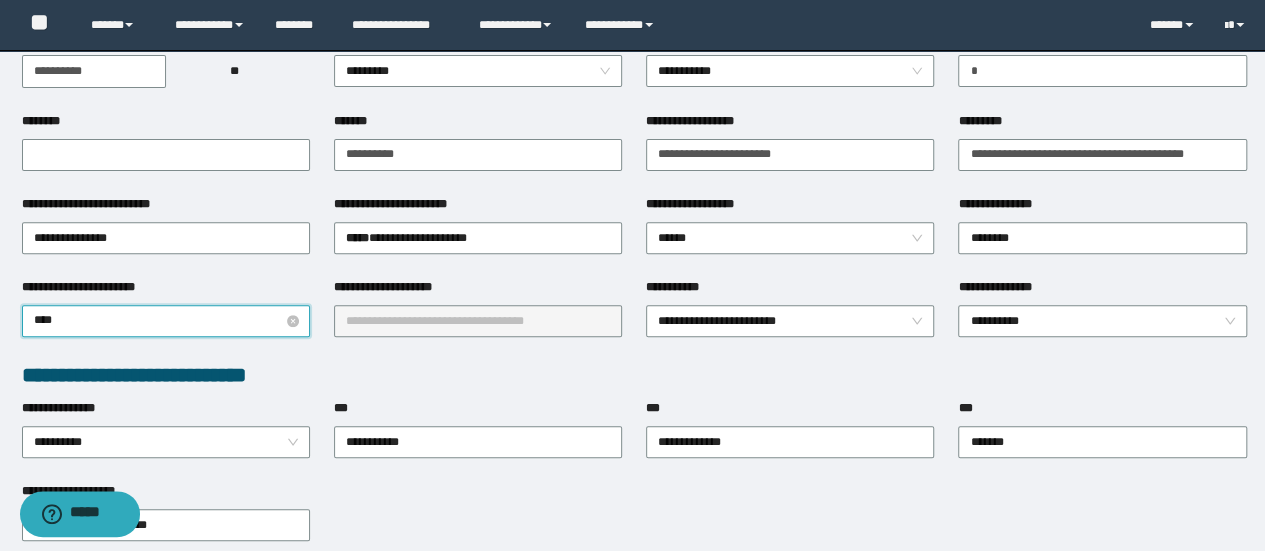 type on "*****" 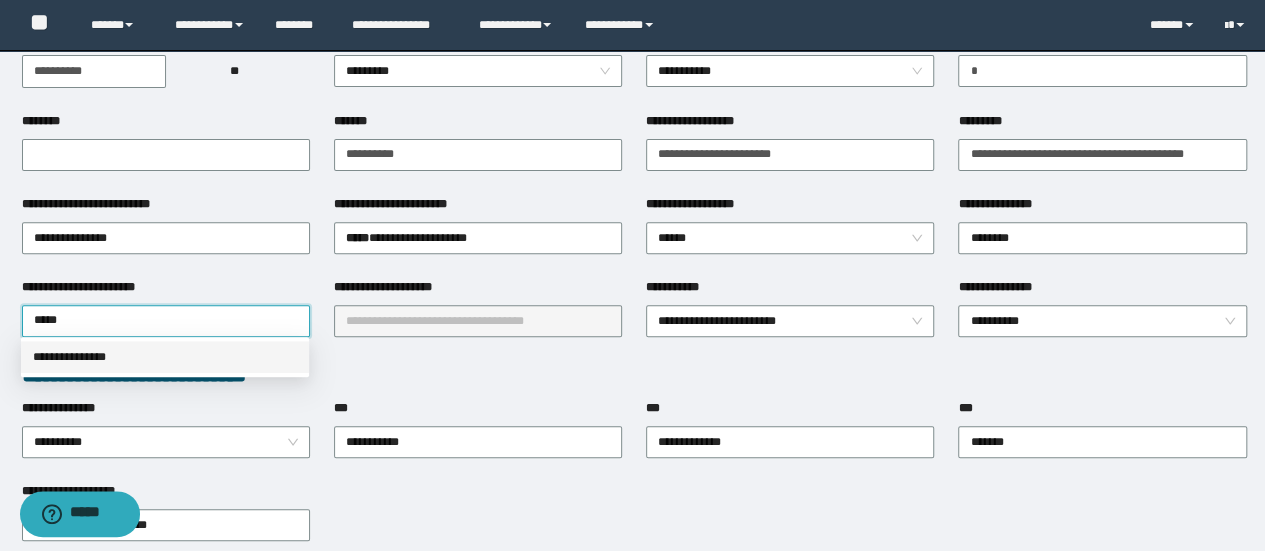 click on "**********" at bounding box center [165, 357] 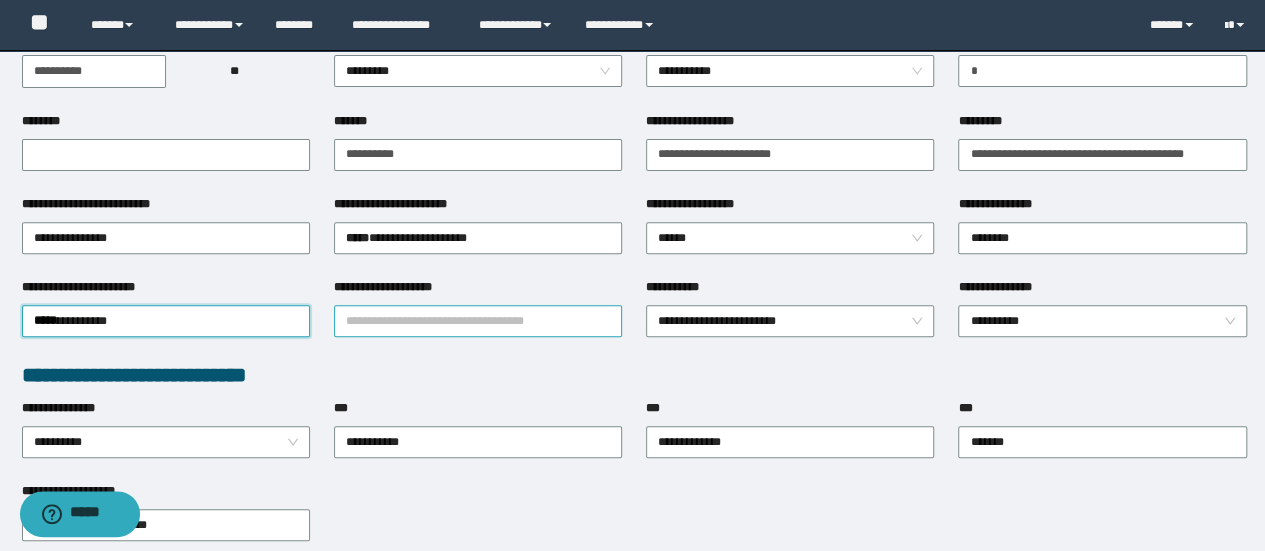 click on "**********" at bounding box center [478, 321] 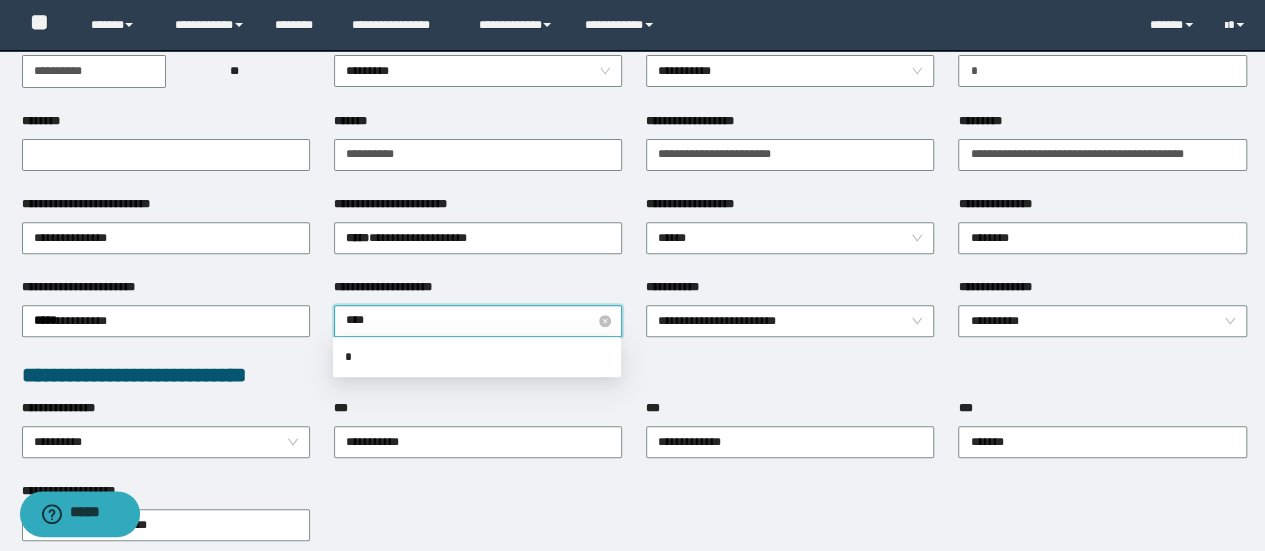type on "*****" 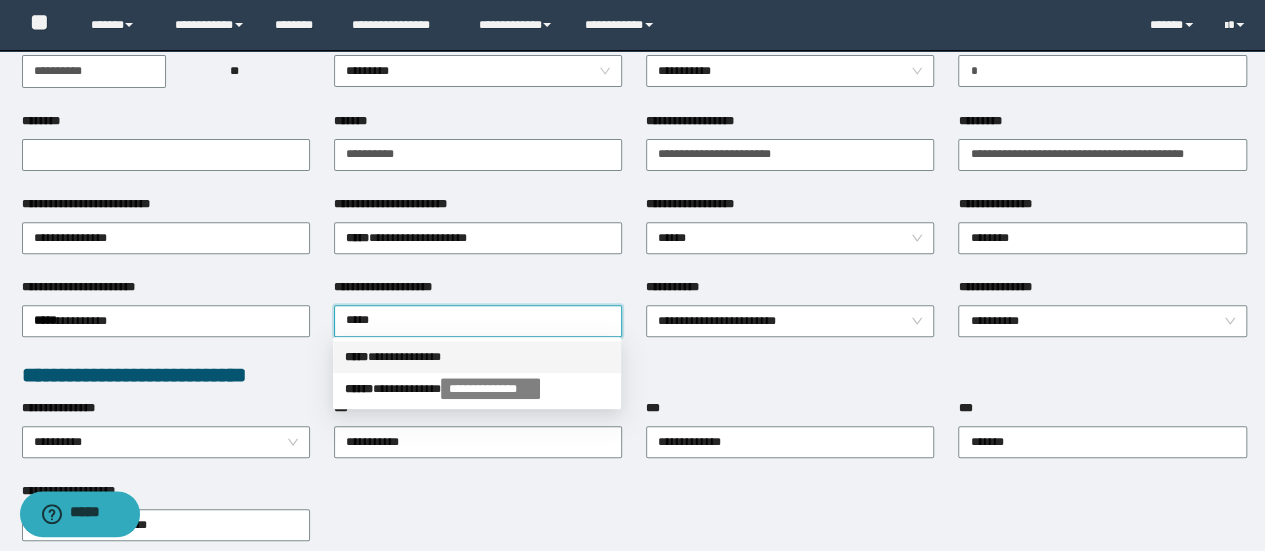 click on "**********" at bounding box center [477, 357] 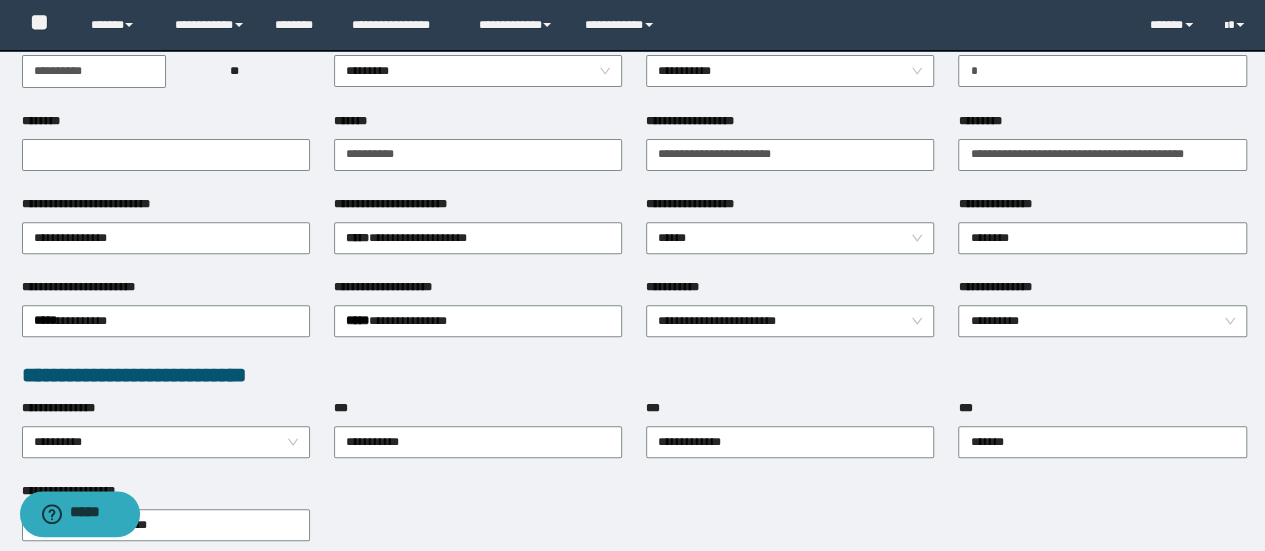 click on "**********" at bounding box center (634, 375) 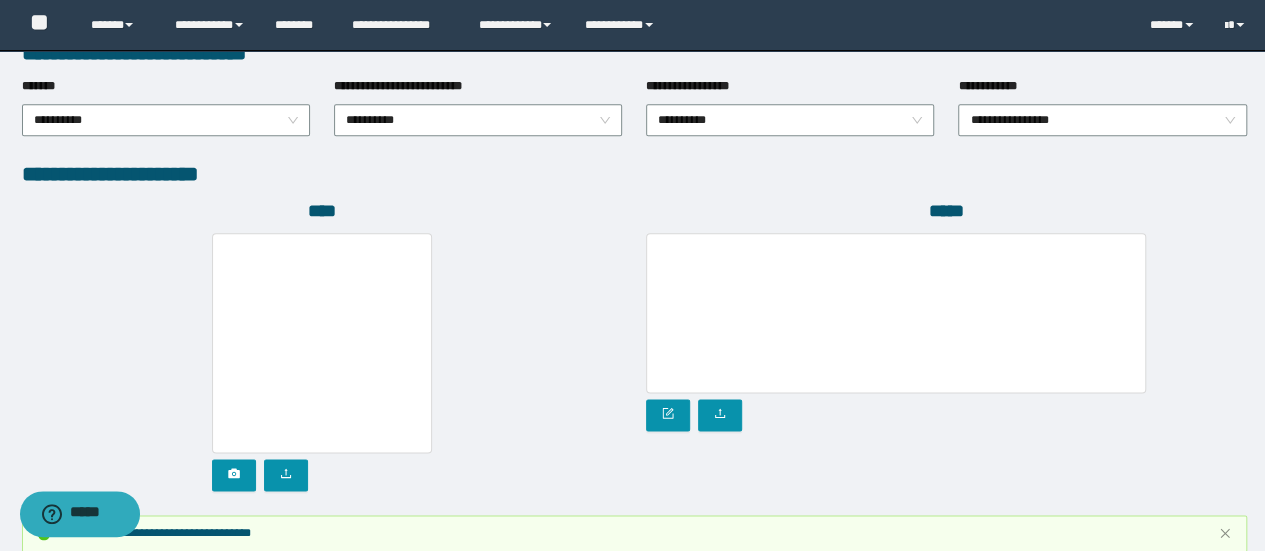 scroll, scrollTop: 1255, scrollLeft: 0, axis: vertical 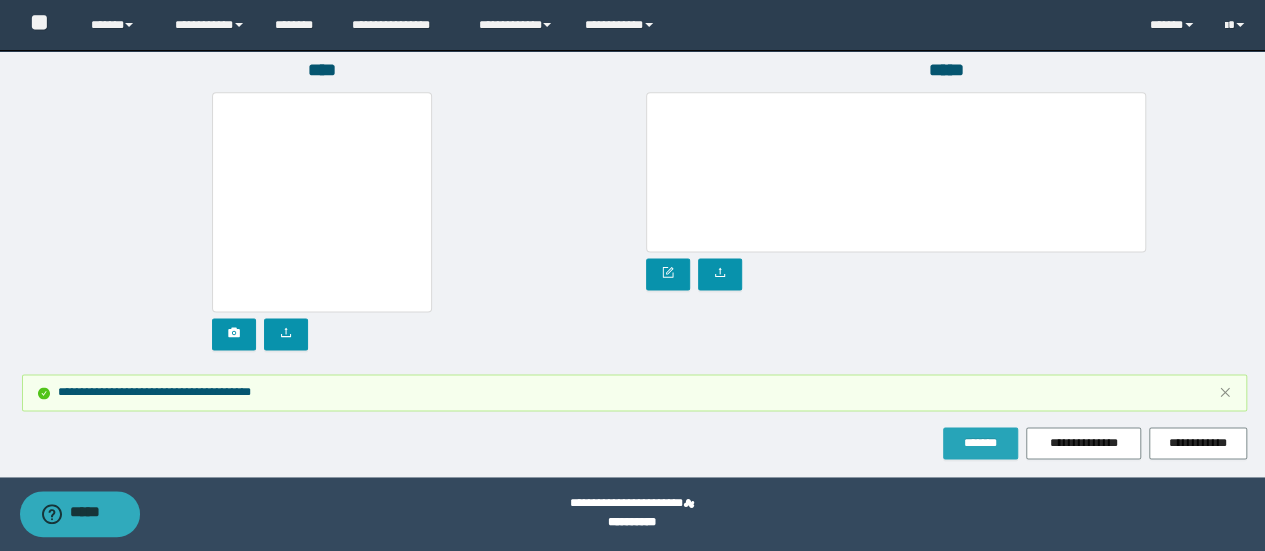 click on "*******" at bounding box center (980, 443) 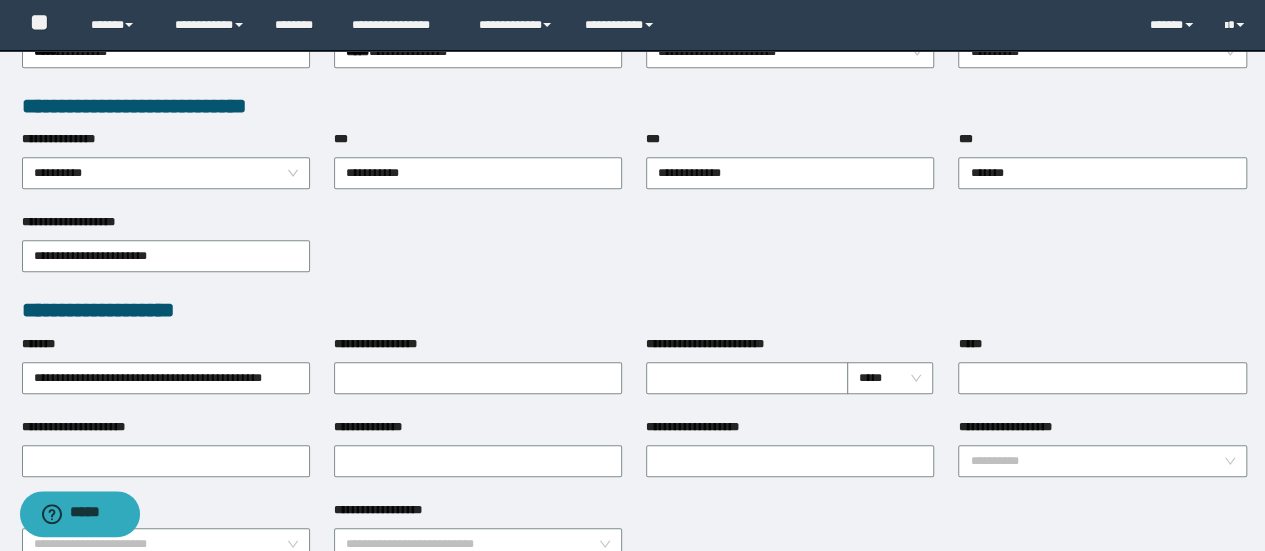 scroll, scrollTop: 361, scrollLeft: 0, axis: vertical 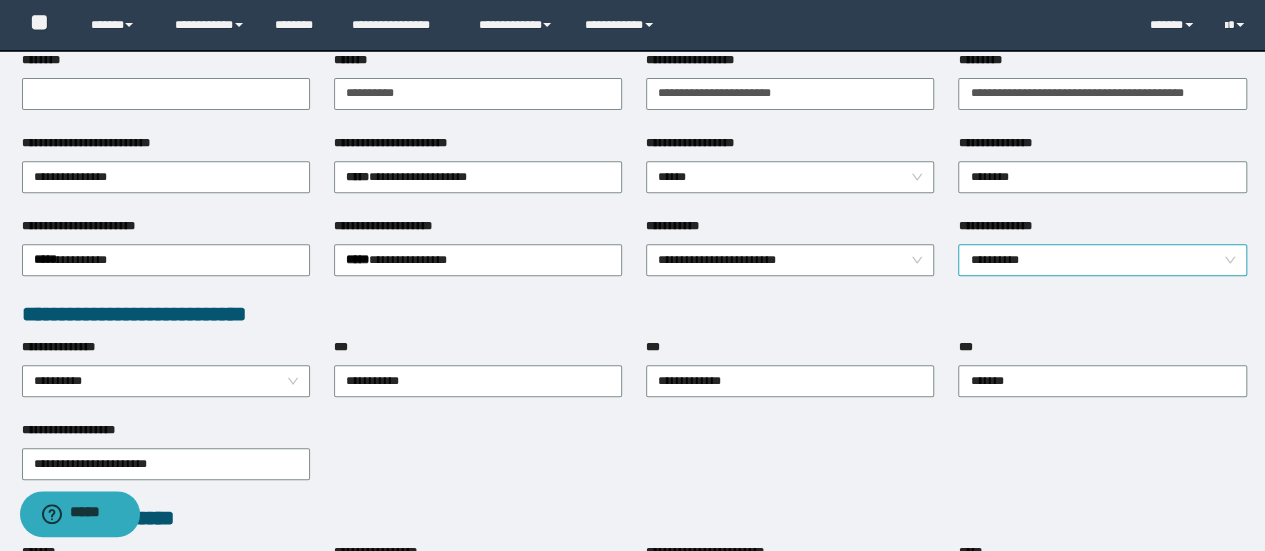 click on "**********" at bounding box center (1102, 260) 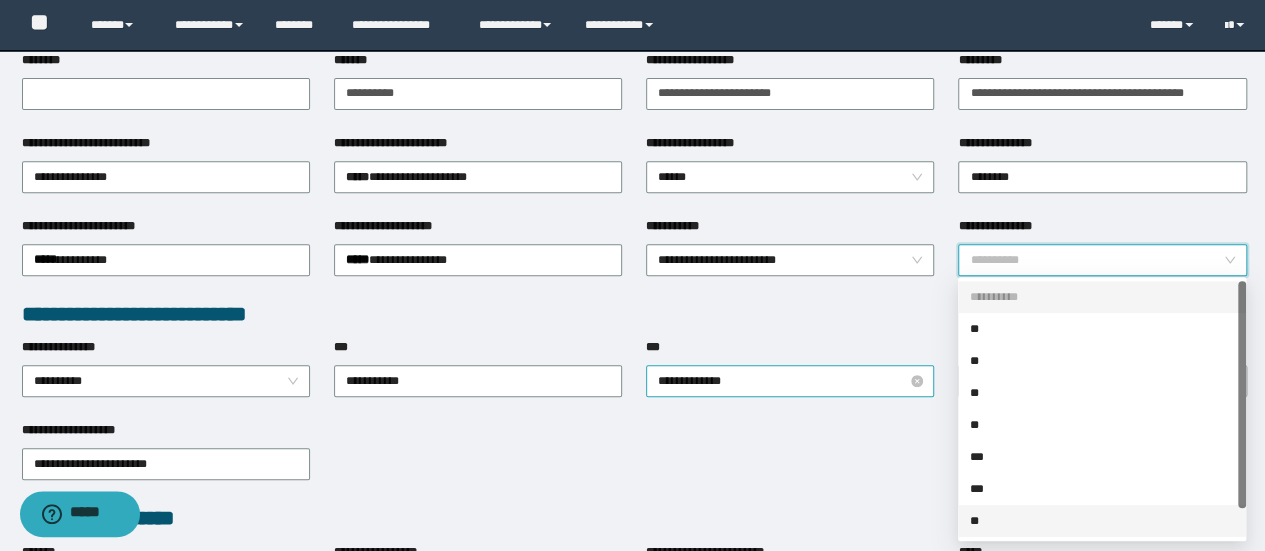 drag, startPoint x: 1014, startPoint y: 520, endPoint x: 808, endPoint y: 370, distance: 254.82542 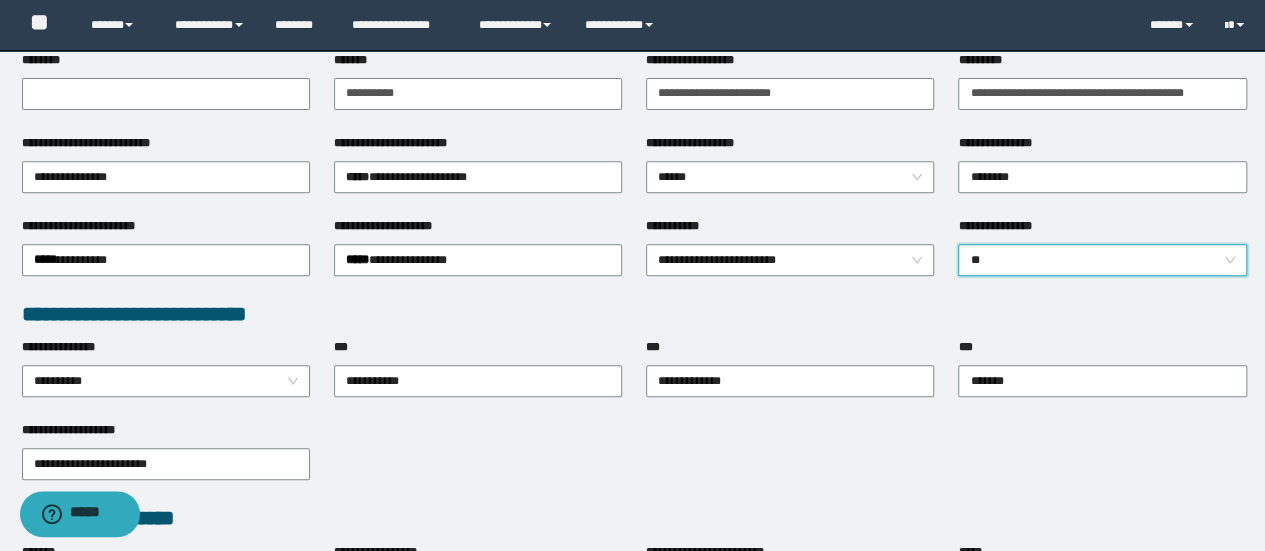 click on "***" at bounding box center (790, 351) 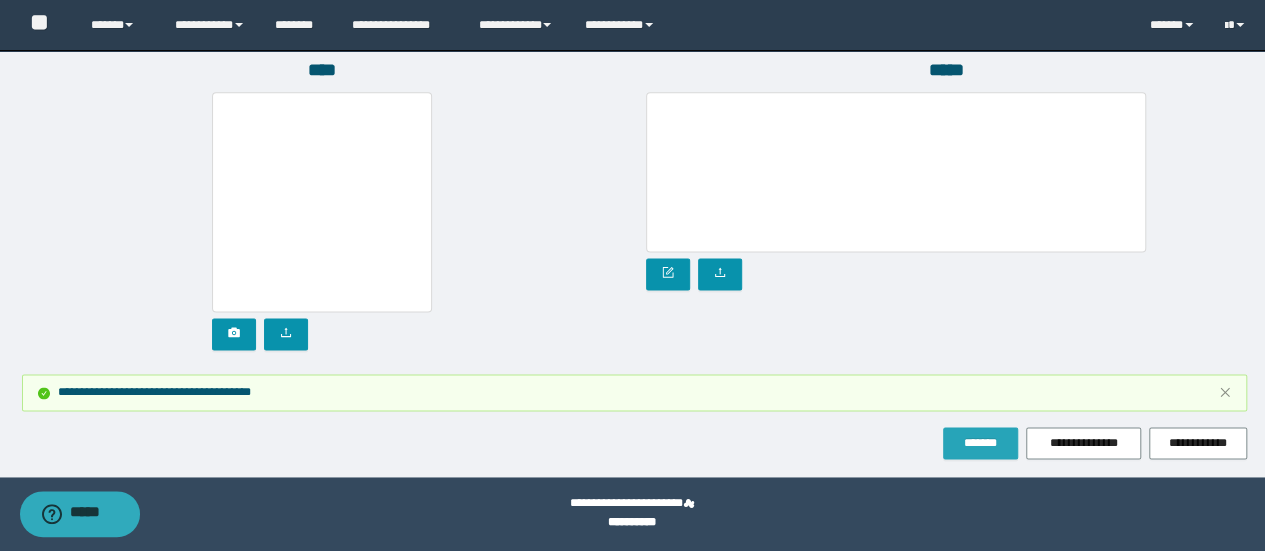 click on "*******" at bounding box center [980, 443] 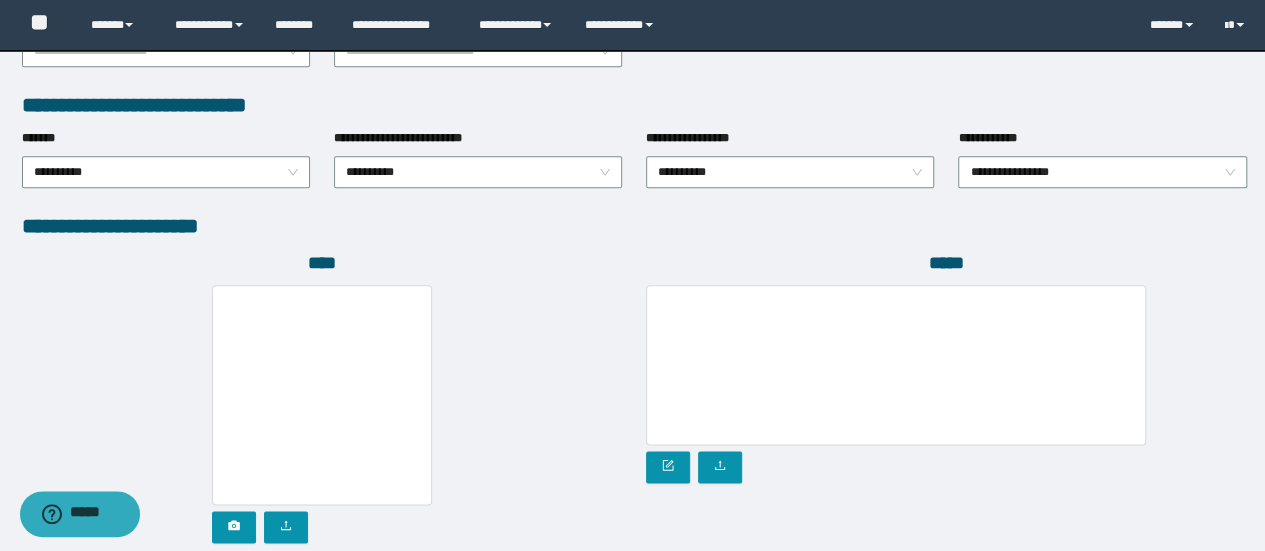 scroll, scrollTop: 1255, scrollLeft: 0, axis: vertical 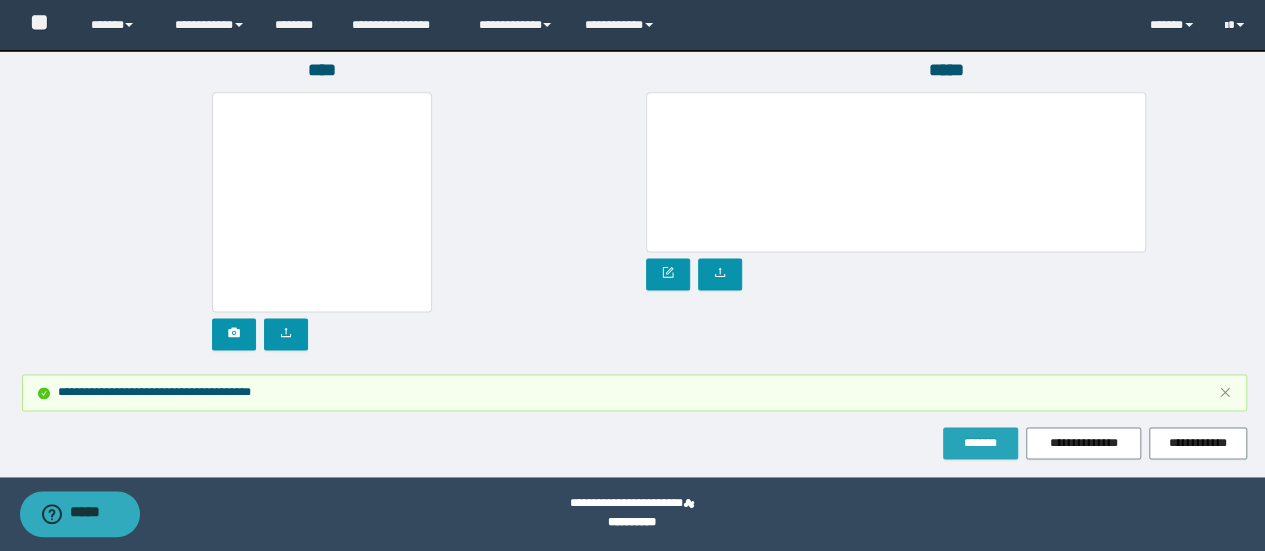 click on "*******" at bounding box center [980, 443] 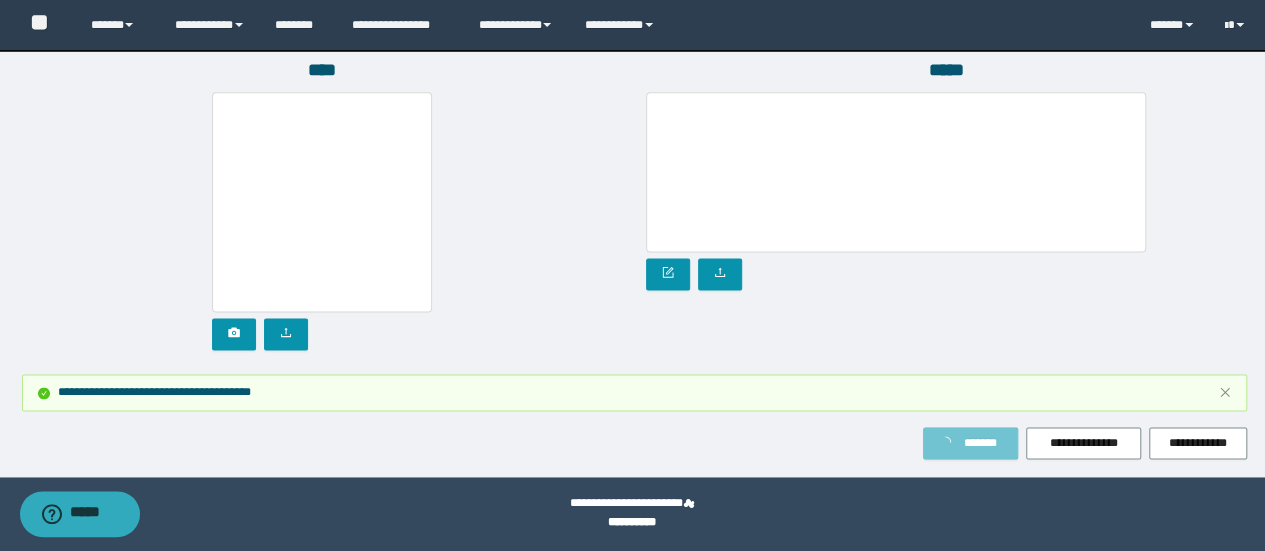 click on "*******" at bounding box center (970, 443) 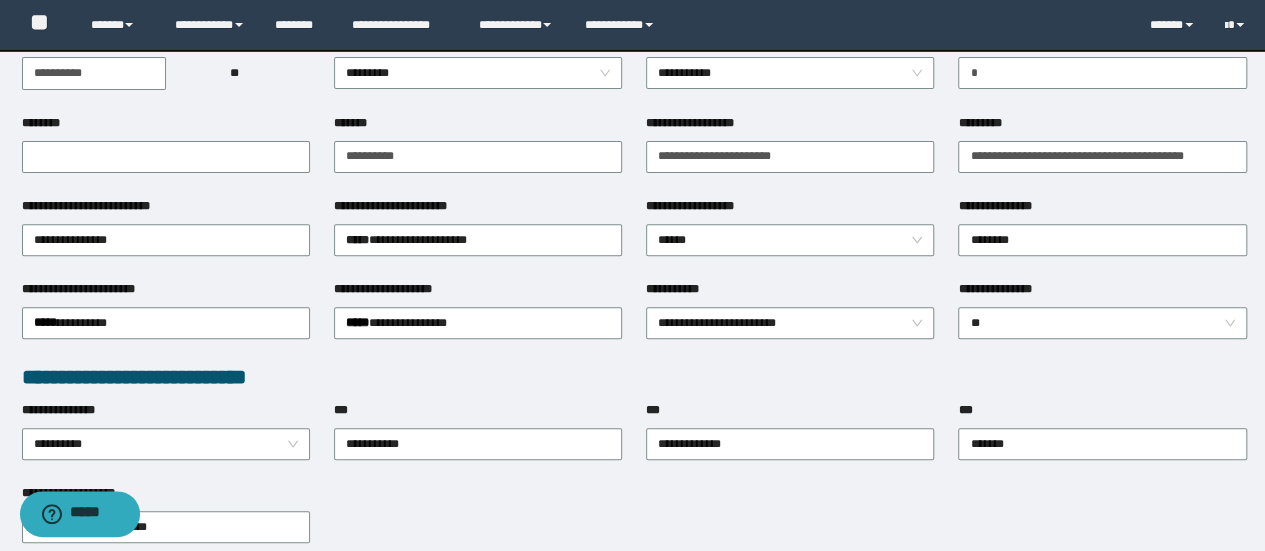 scroll, scrollTop: 0, scrollLeft: 0, axis: both 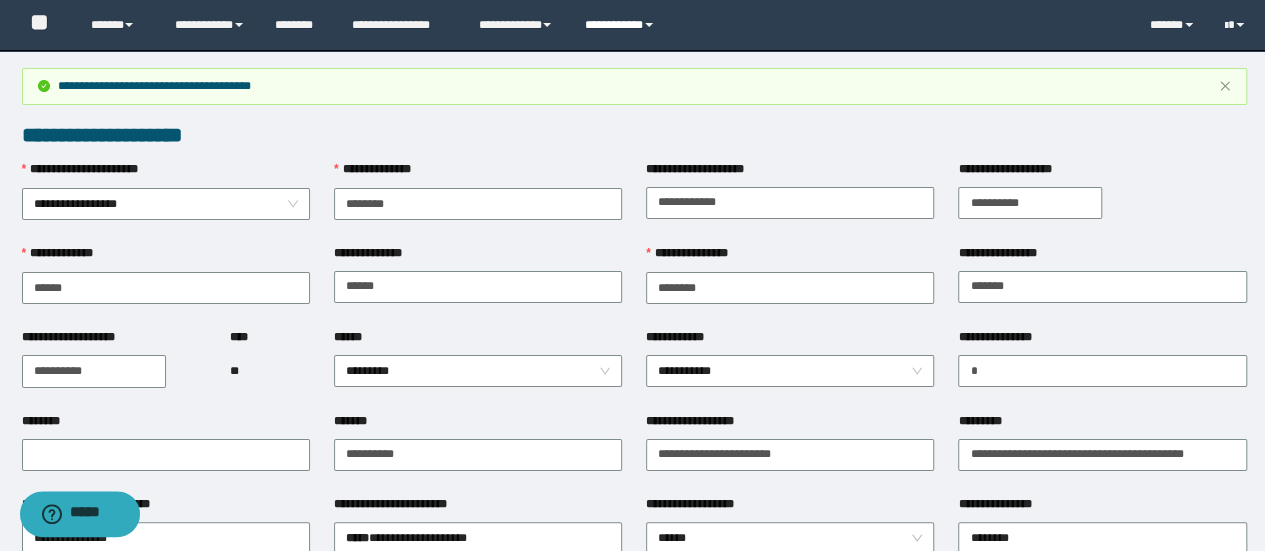 click on "**********" at bounding box center (622, 25) 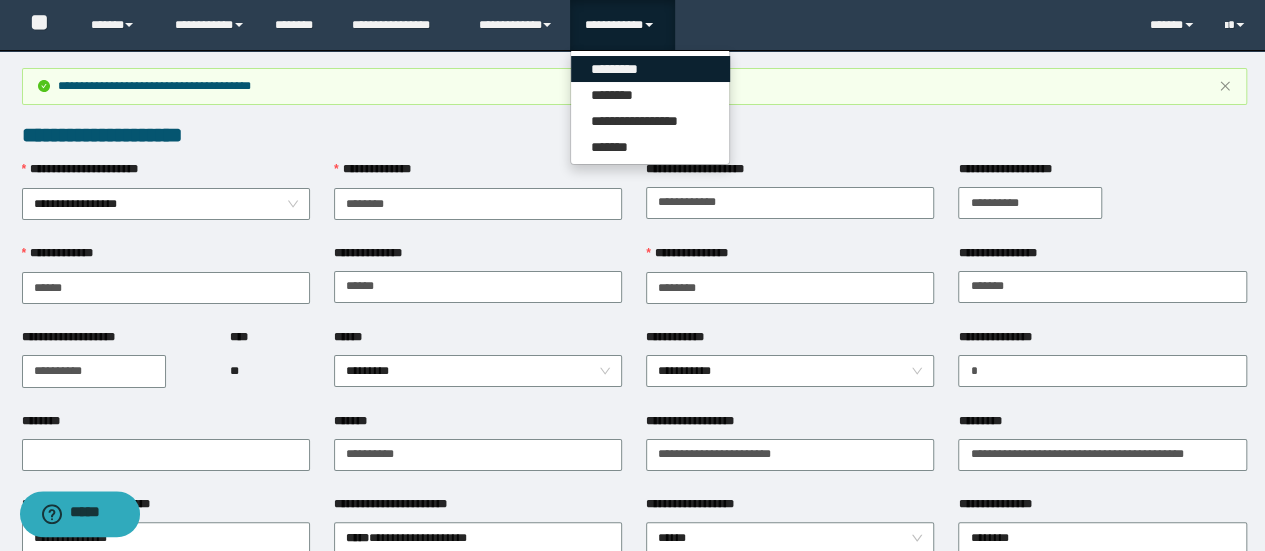 click on "*********" at bounding box center (650, 69) 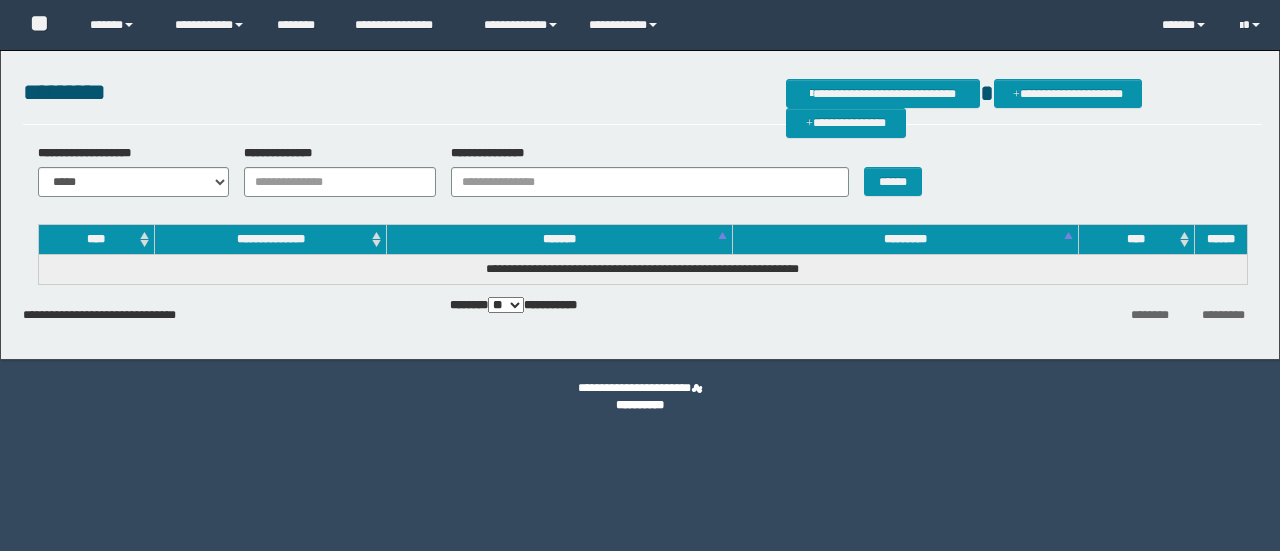 scroll, scrollTop: 0, scrollLeft: 0, axis: both 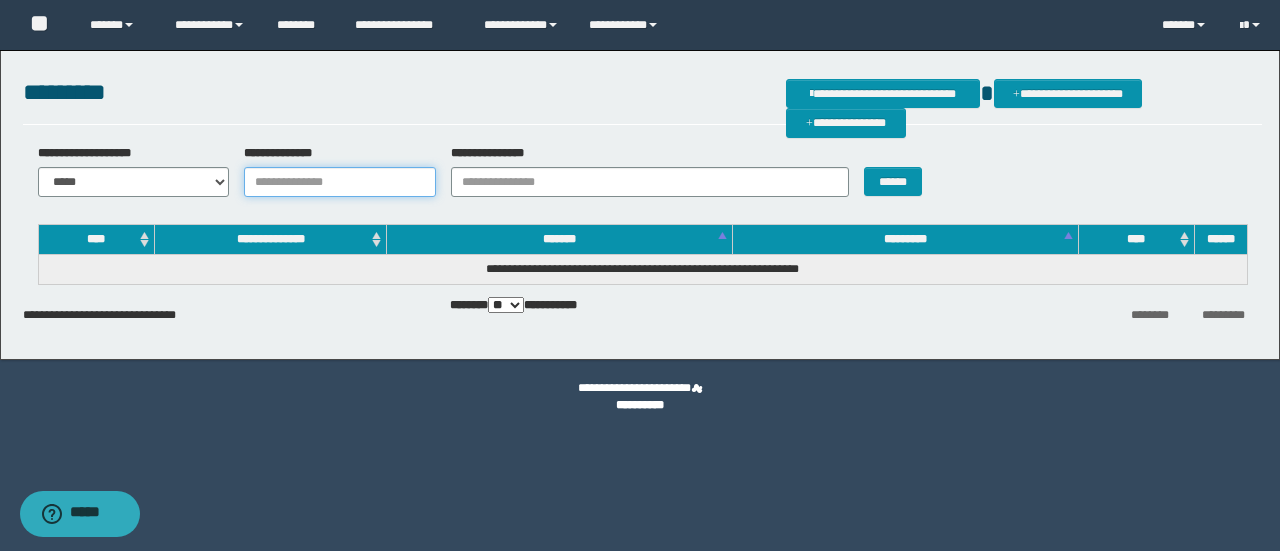 click on "**********" at bounding box center [340, 182] 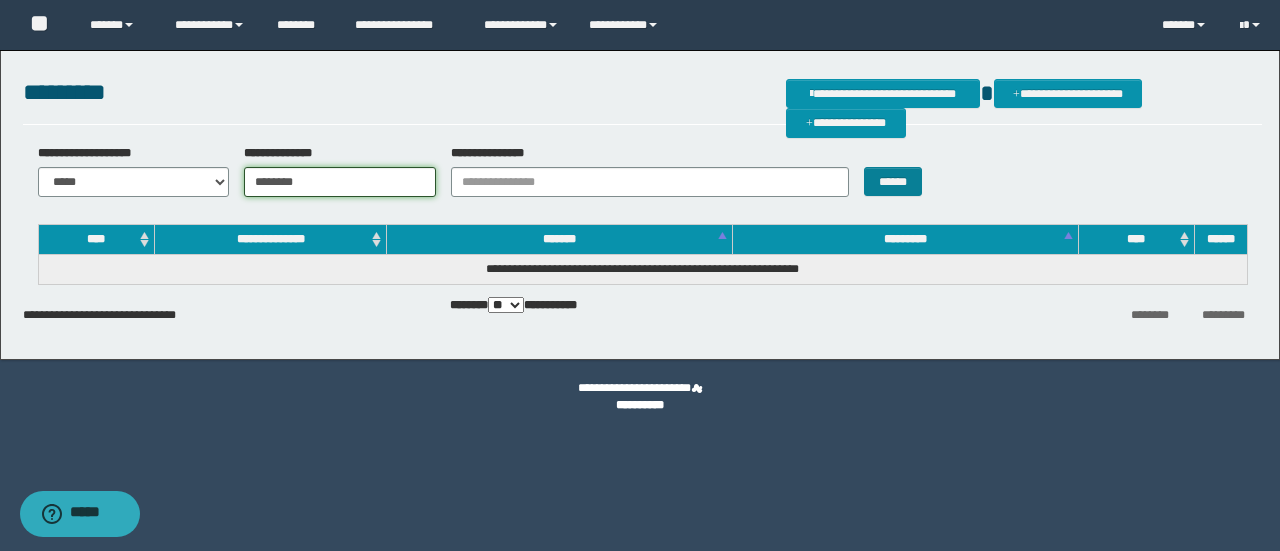type on "********" 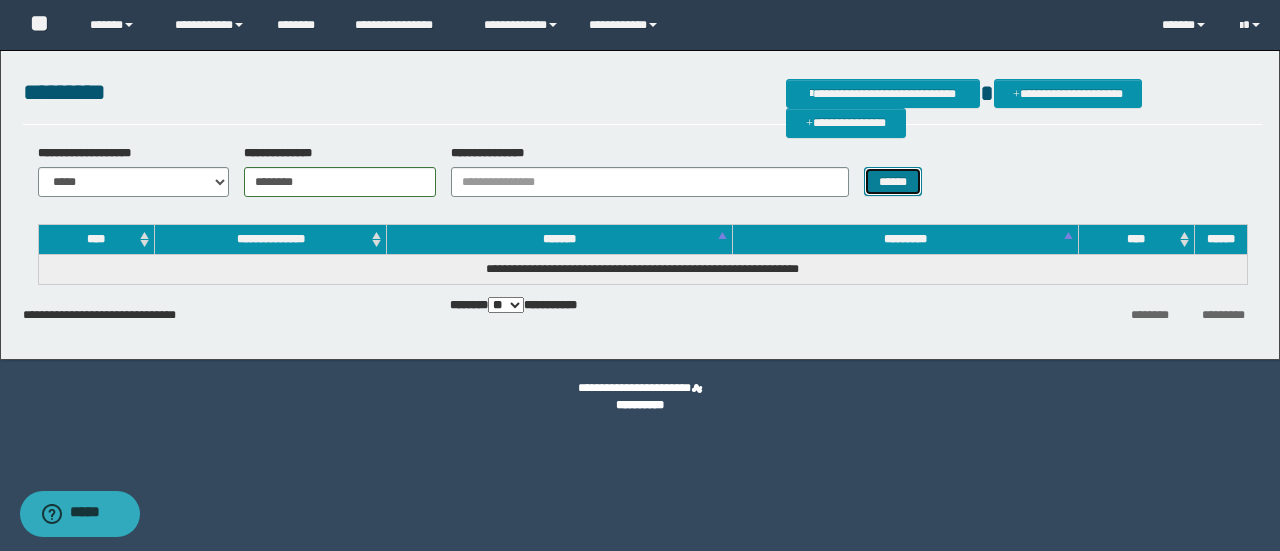 click on "******" at bounding box center [893, 181] 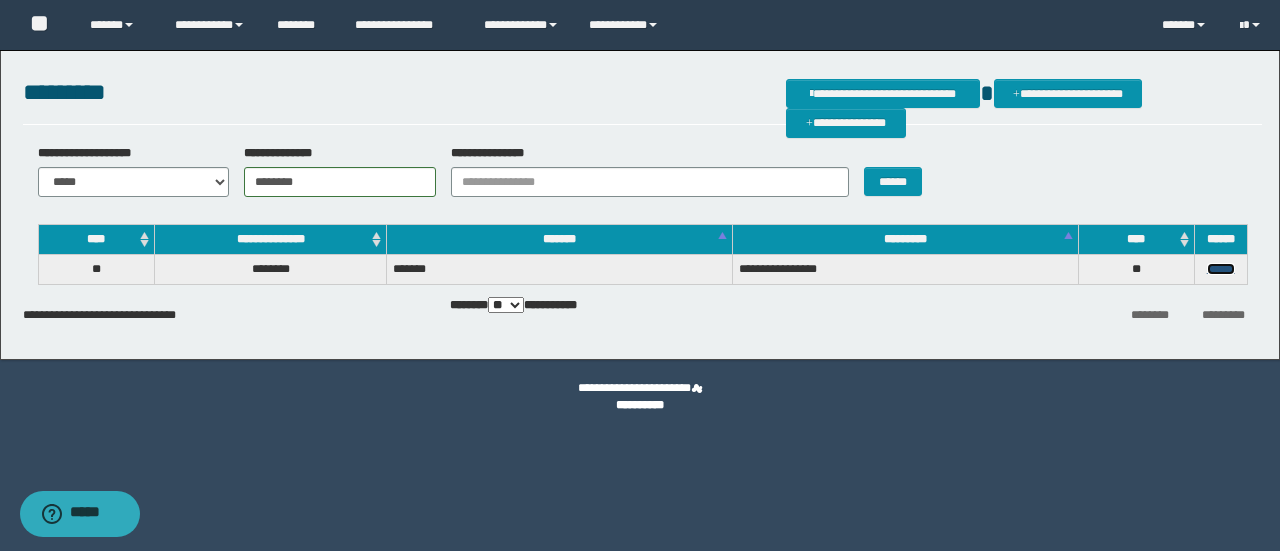 click on "******" at bounding box center [1221, 269] 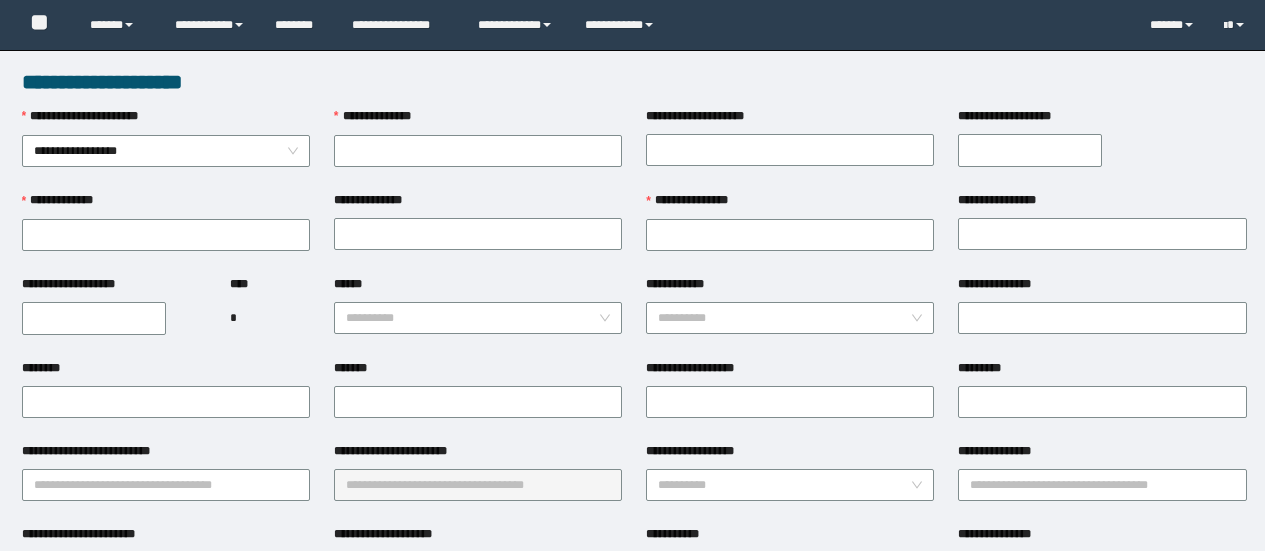 scroll, scrollTop: 0, scrollLeft: 0, axis: both 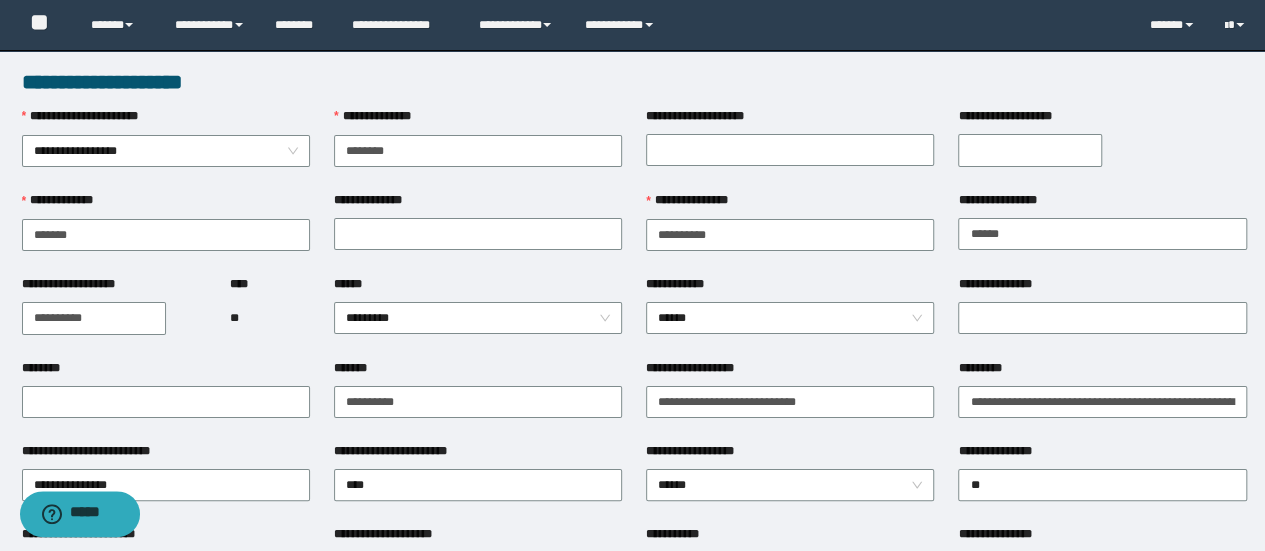 type on "********" 